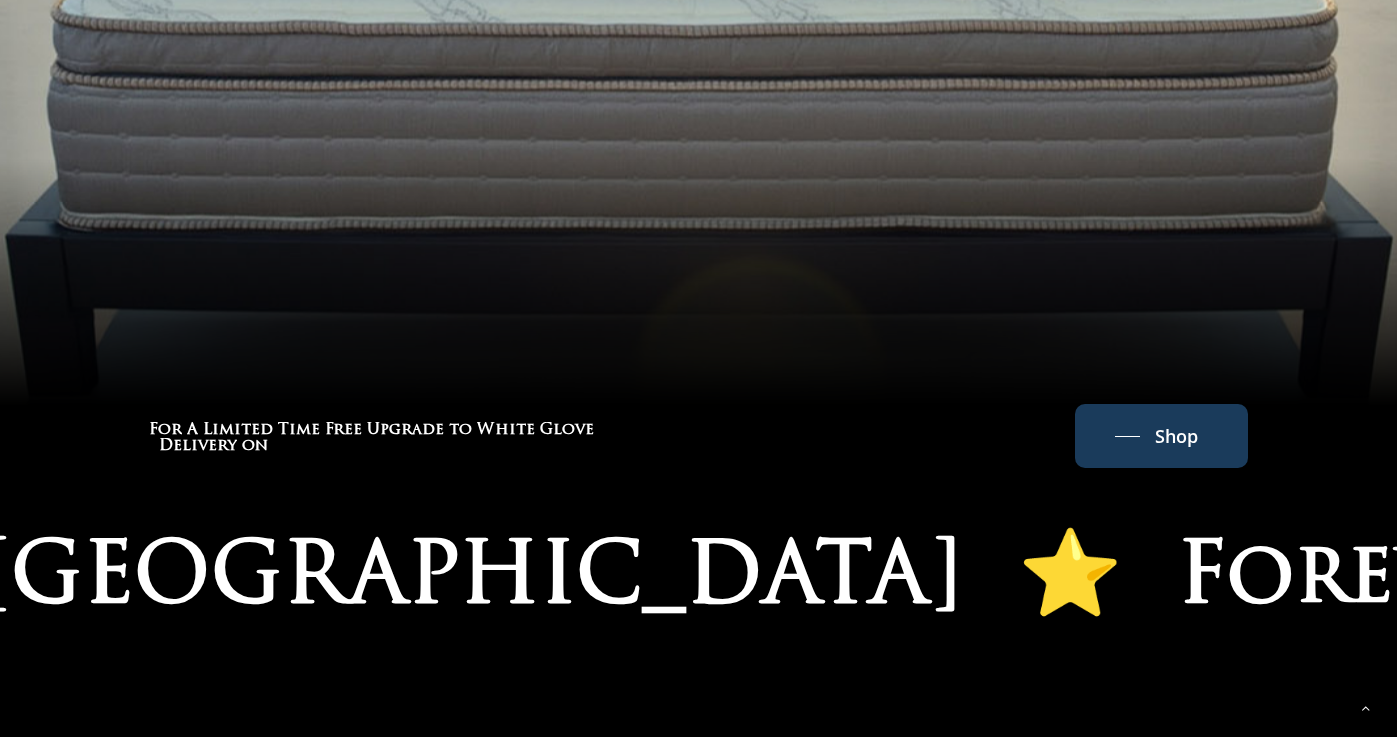 scroll, scrollTop: 973, scrollLeft: 0, axis: vertical 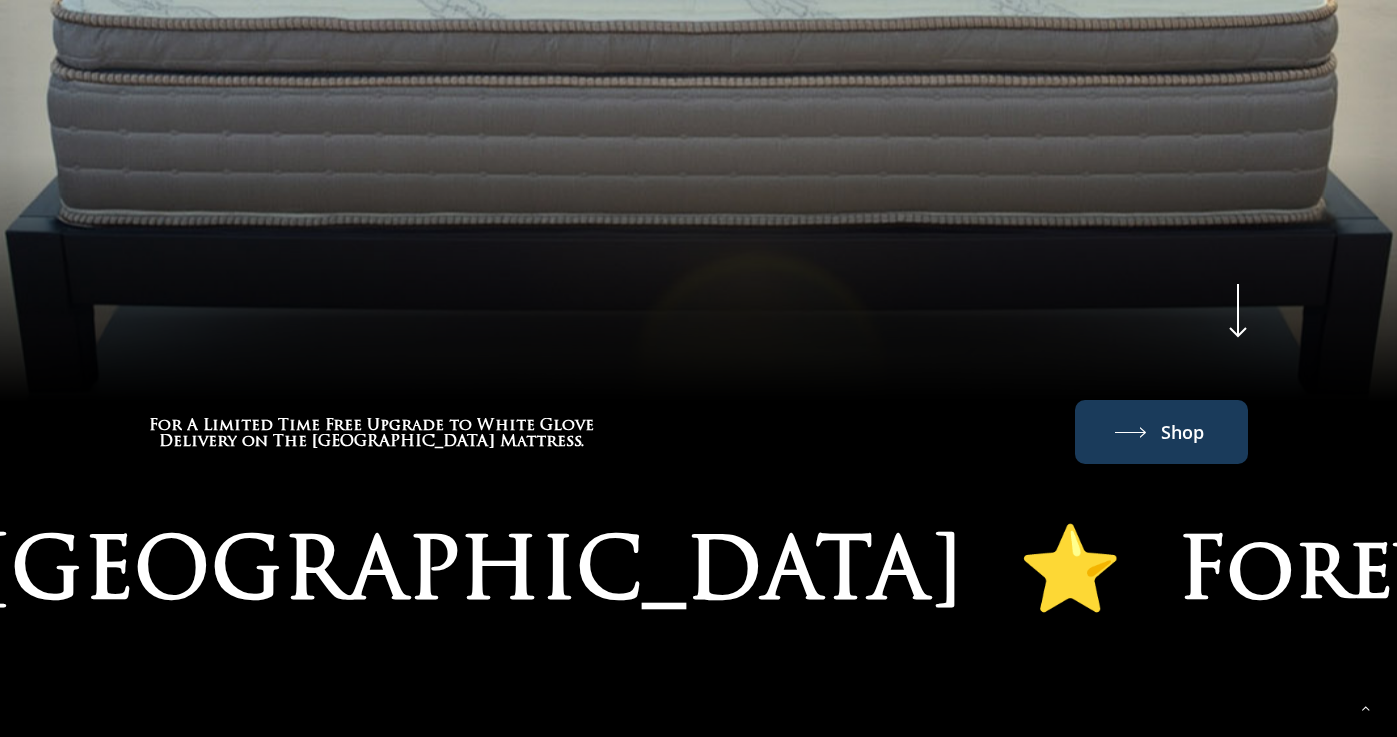 click on "Shop" at bounding box center (1161, 432) 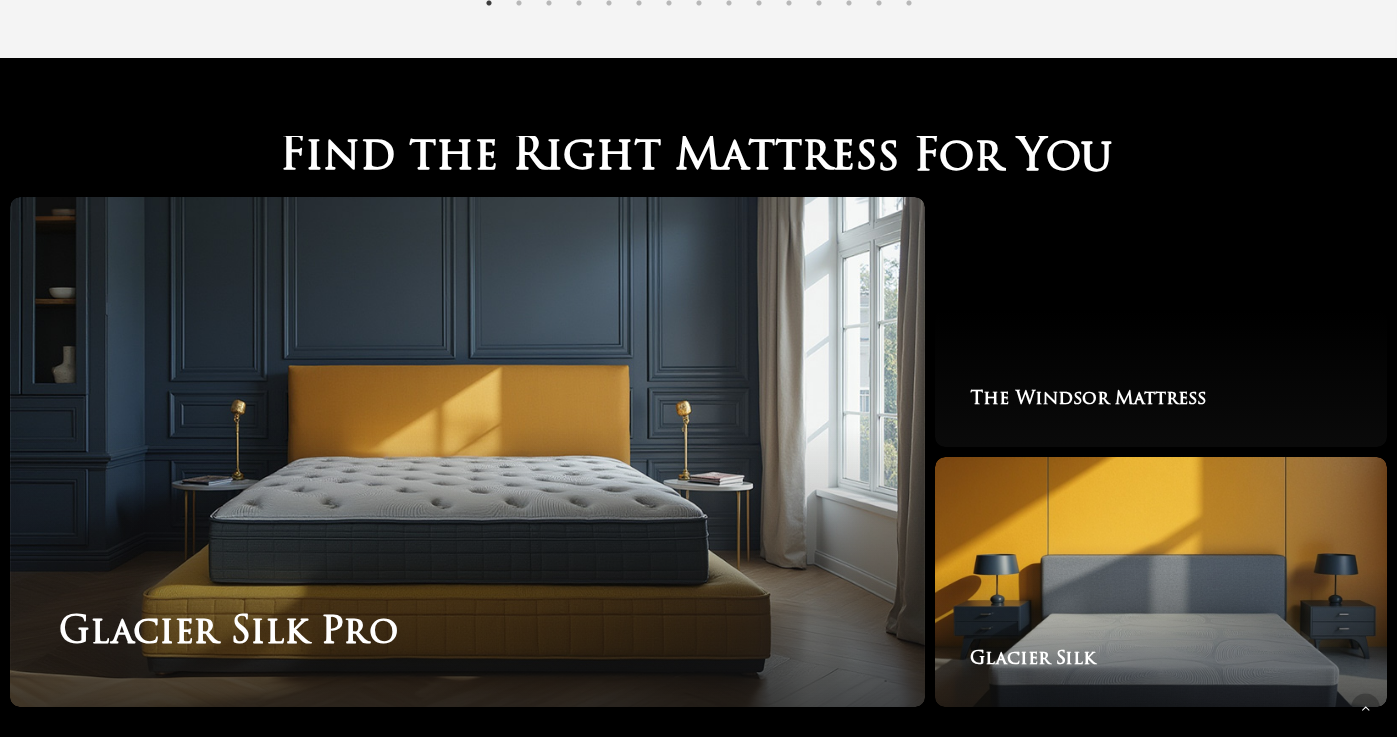 scroll, scrollTop: 3020, scrollLeft: 0, axis: vertical 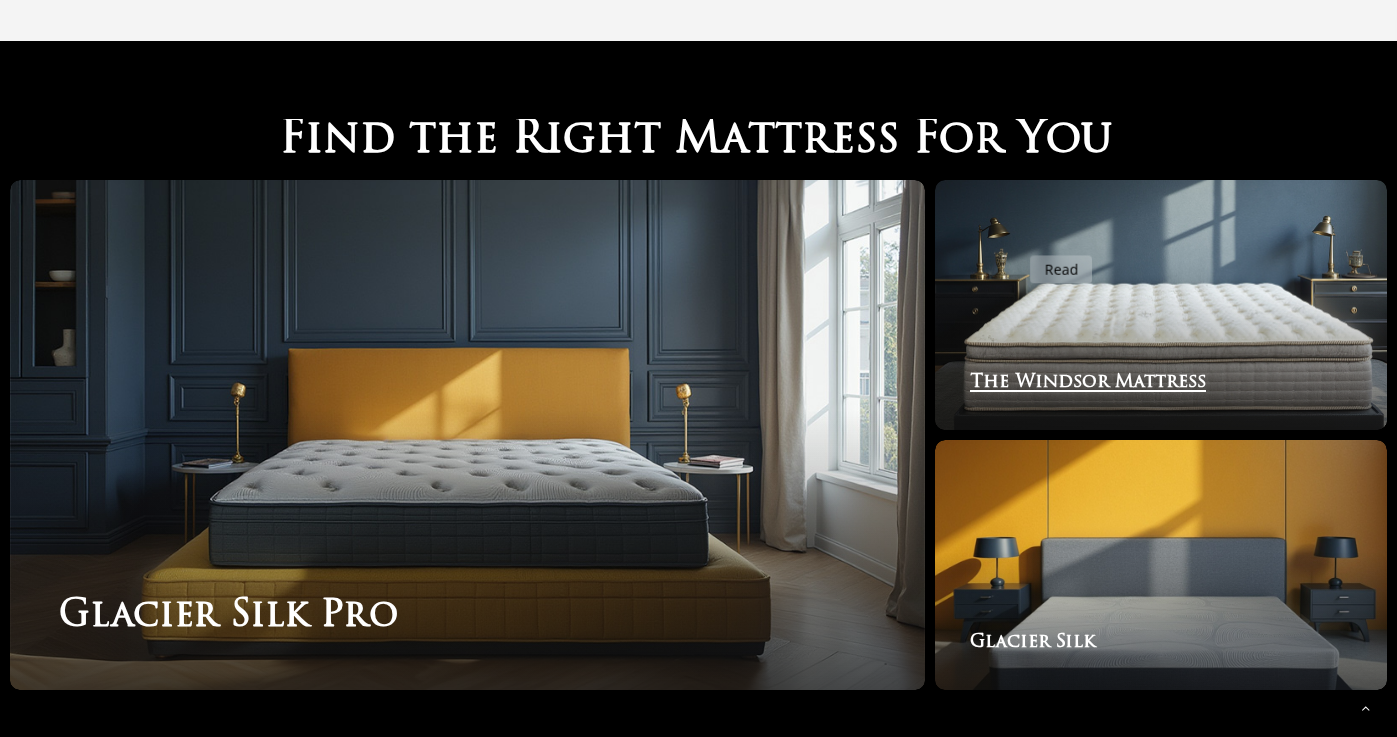 click on "The Windsor Mattress" at bounding box center (1161, 305) 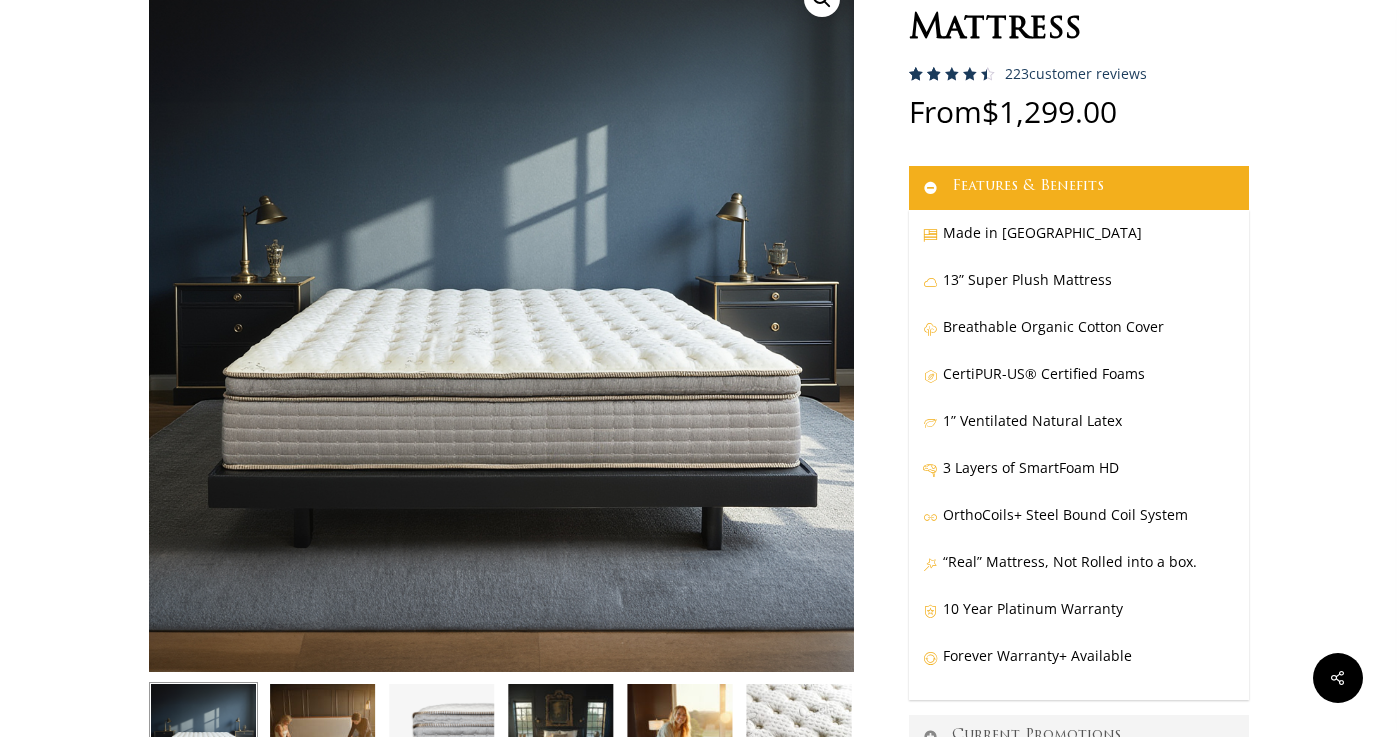 scroll, scrollTop: 0, scrollLeft: 0, axis: both 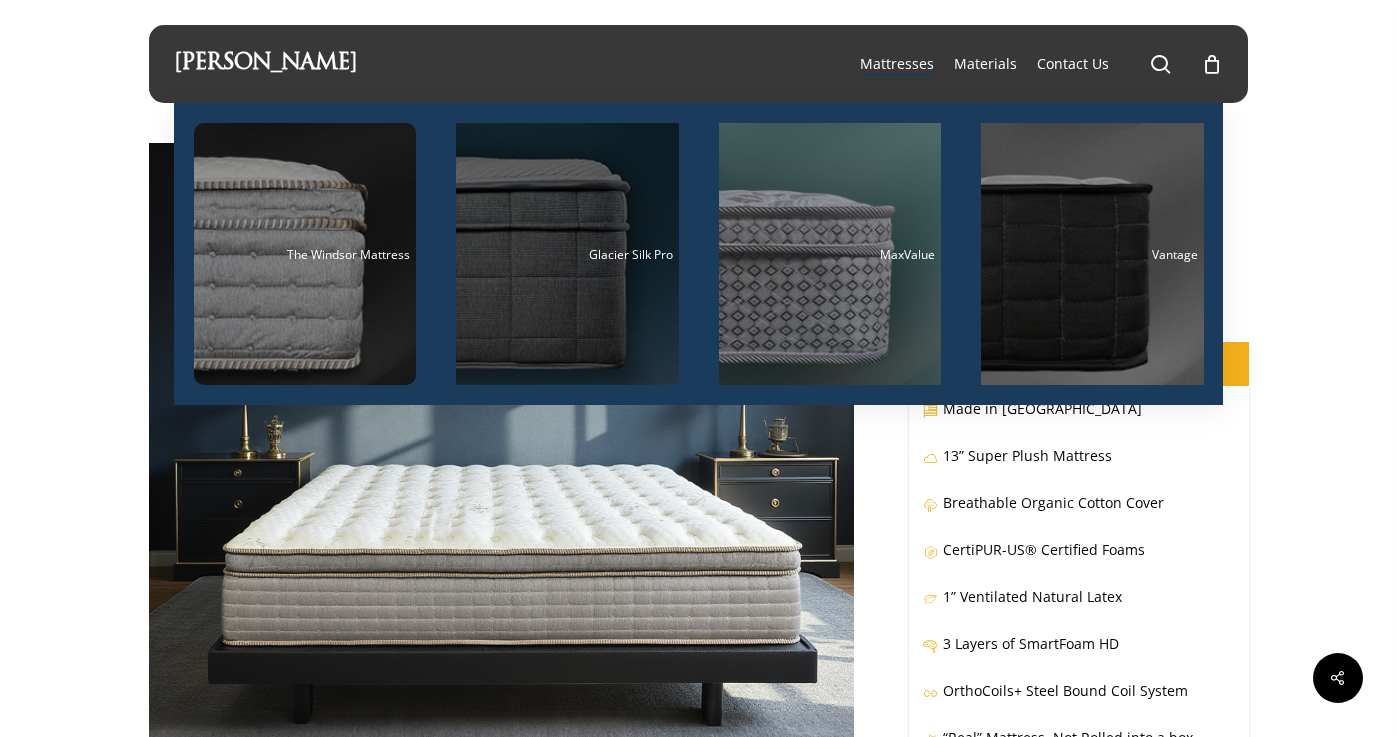click at bounding box center [567, 254] 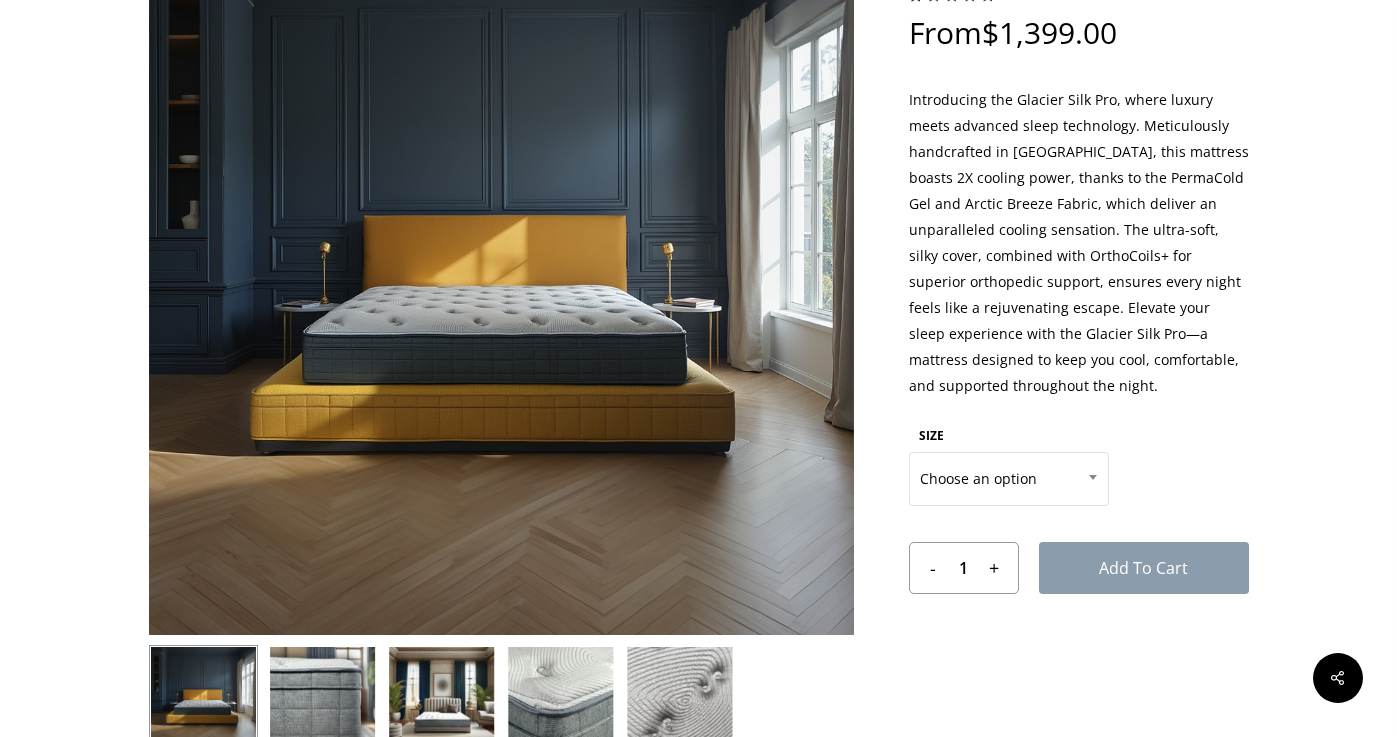 scroll, scrollTop: 214, scrollLeft: 0, axis: vertical 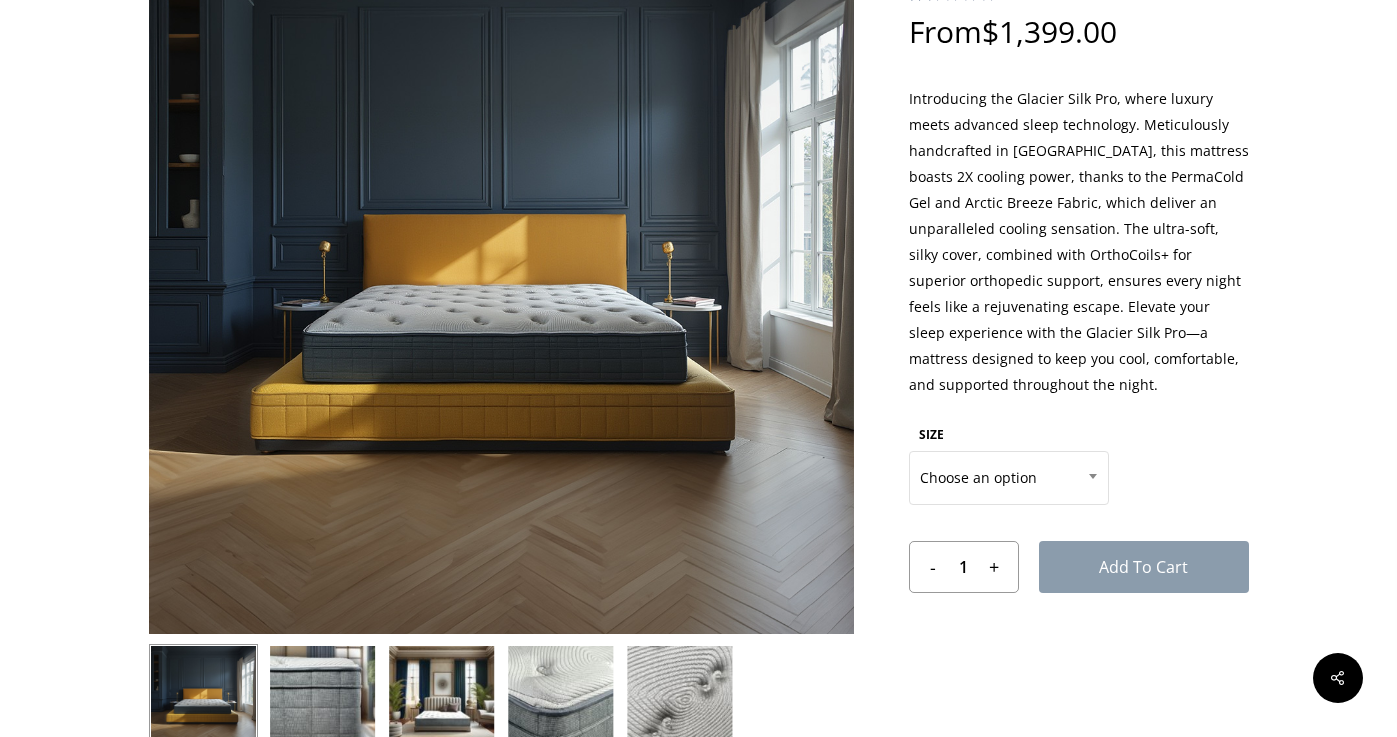 click 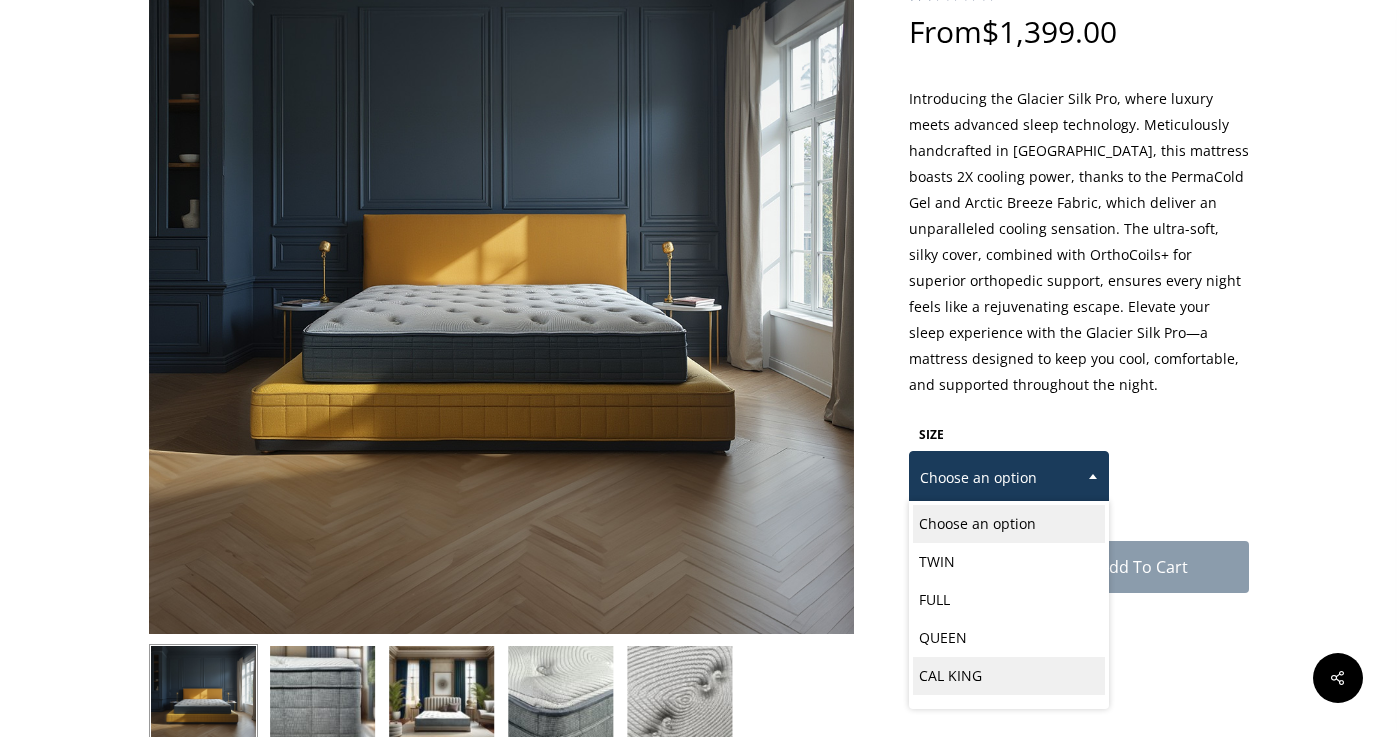 scroll, scrollTop: 28, scrollLeft: 0, axis: vertical 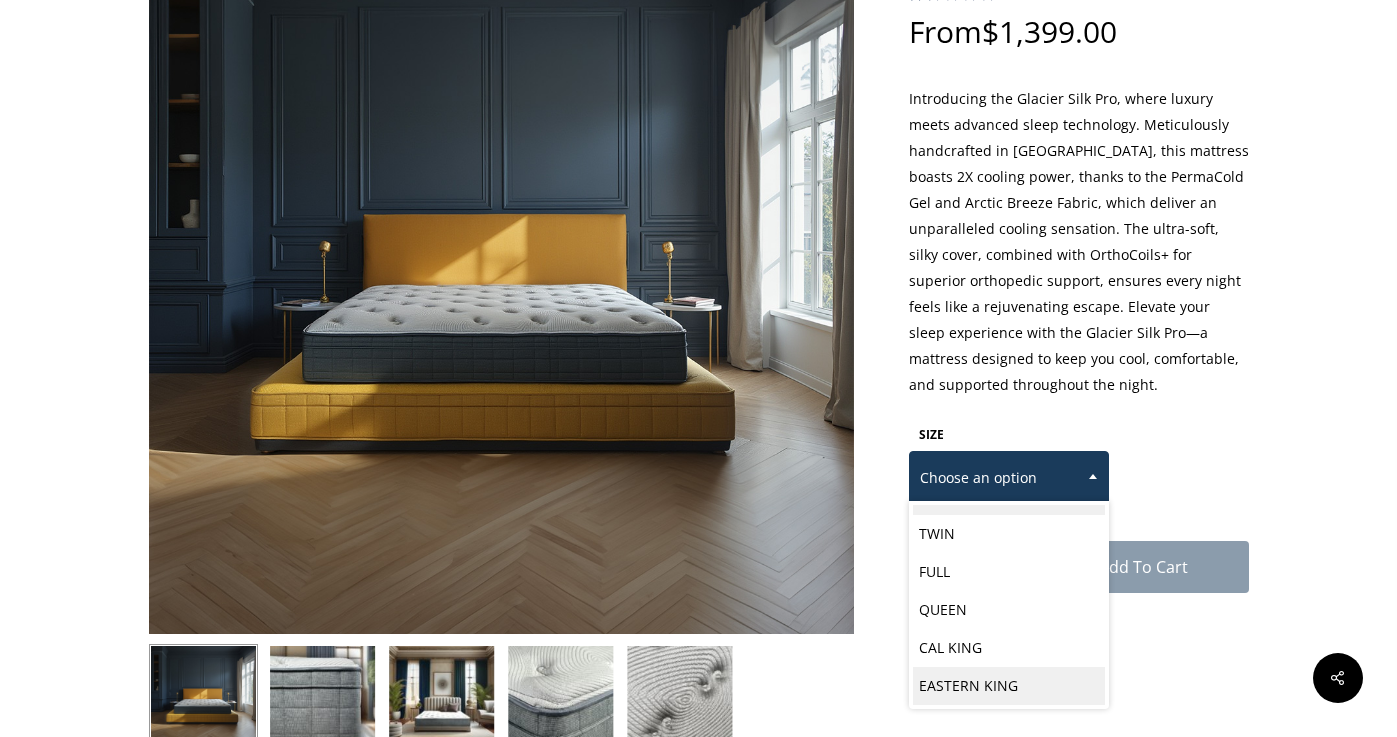 select on "EASTERN KING" 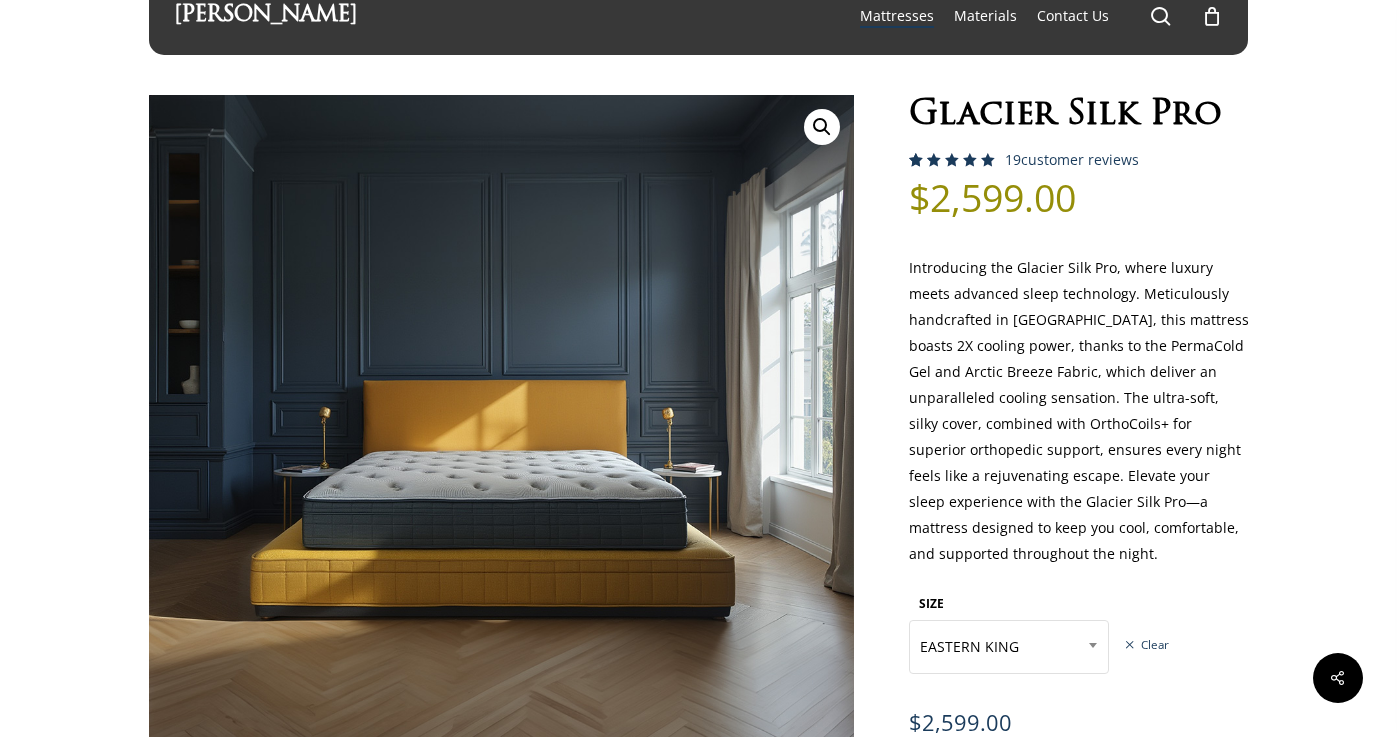 scroll, scrollTop: 0, scrollLeft: 0, axis: both 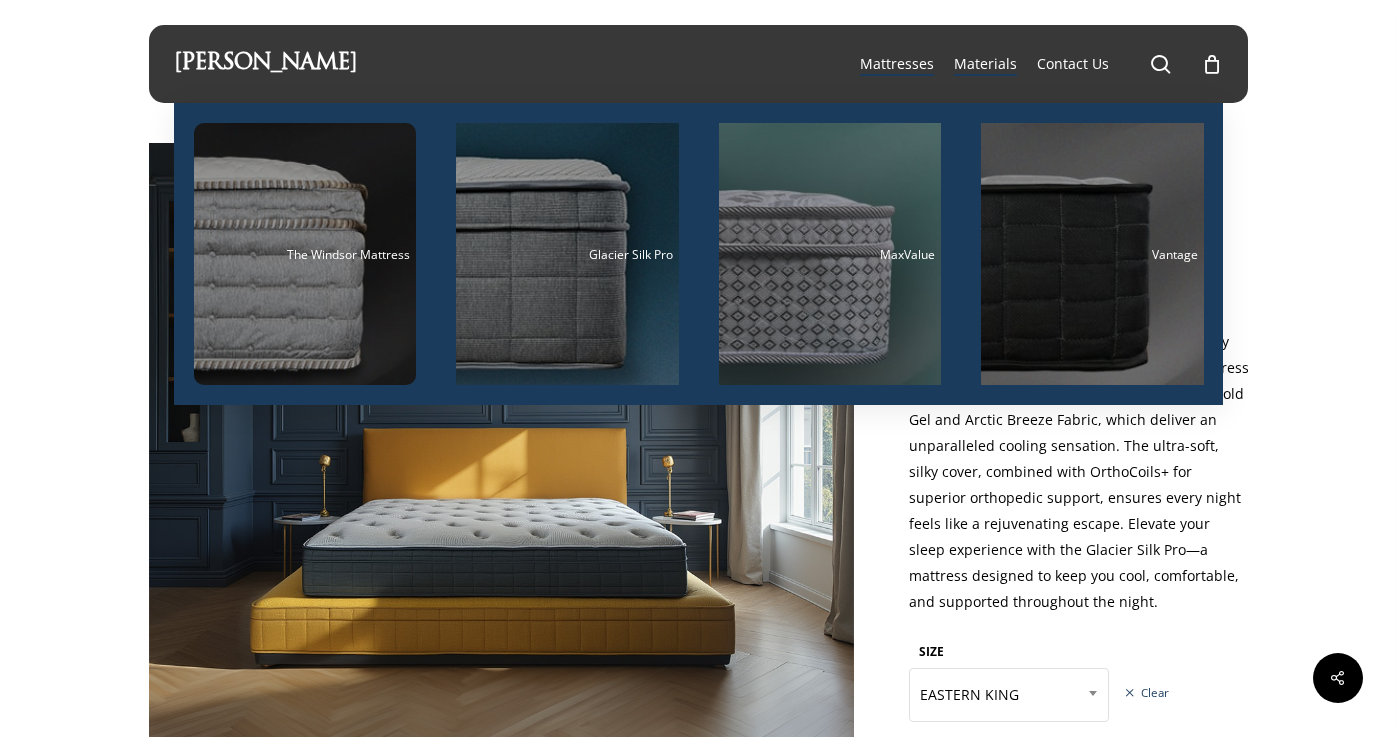 click on "Materials" at bounding box center [985, 63] 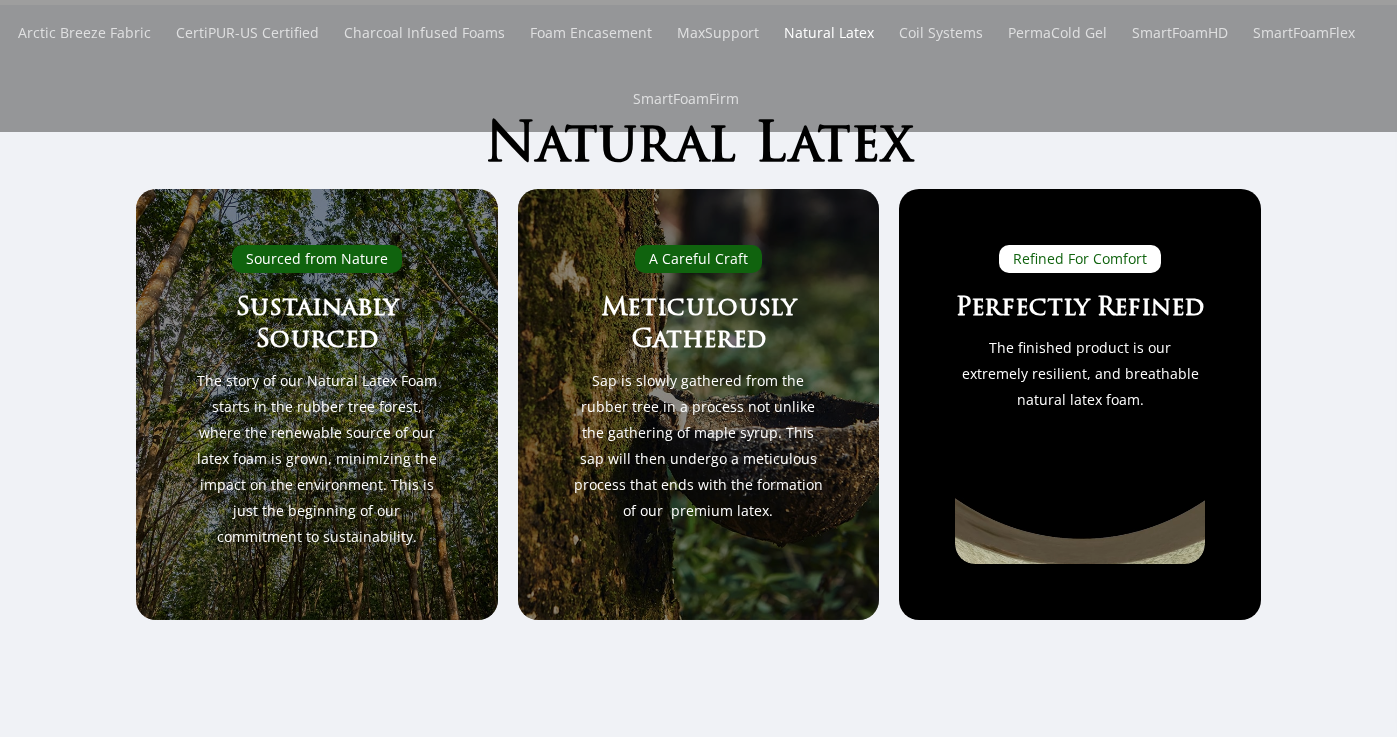 scroll, scrollTop: 232, scrollLeft: 0, axis: vertical 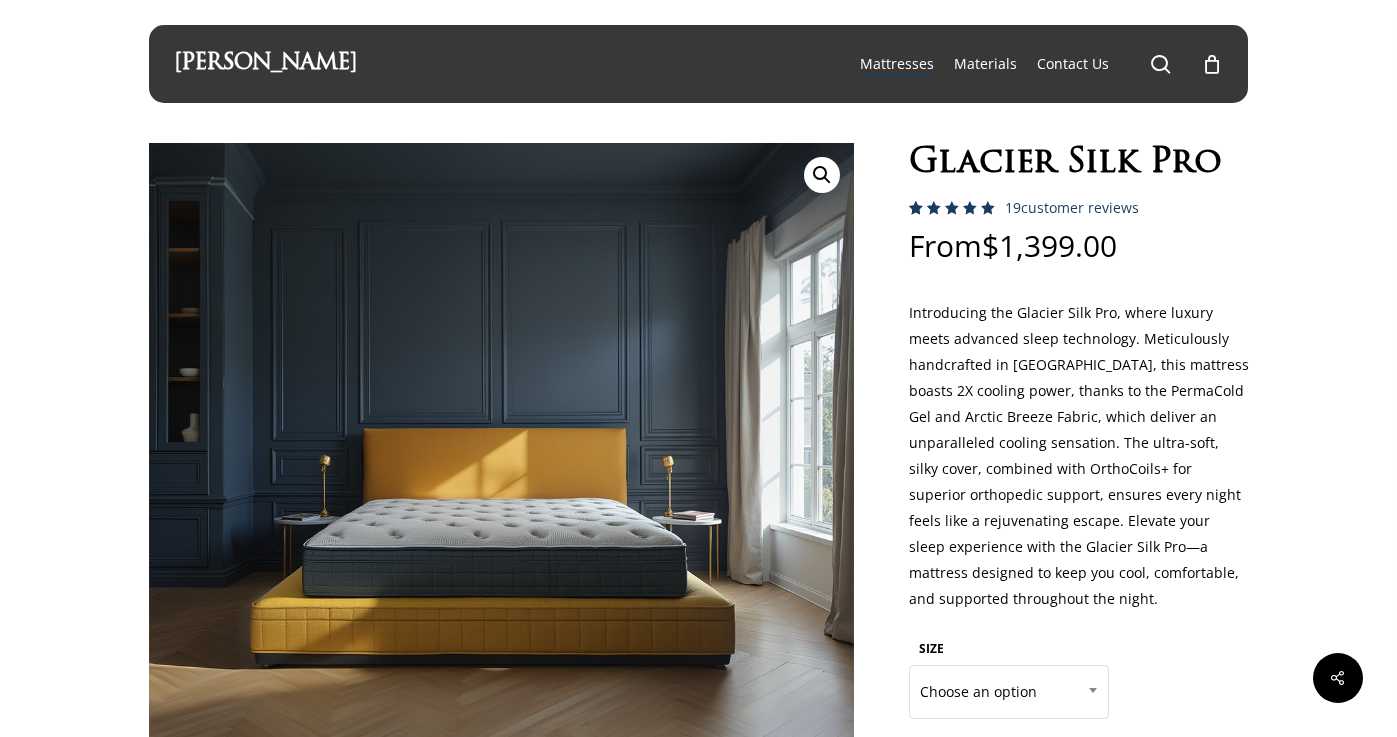 select on "EASTERN KING" 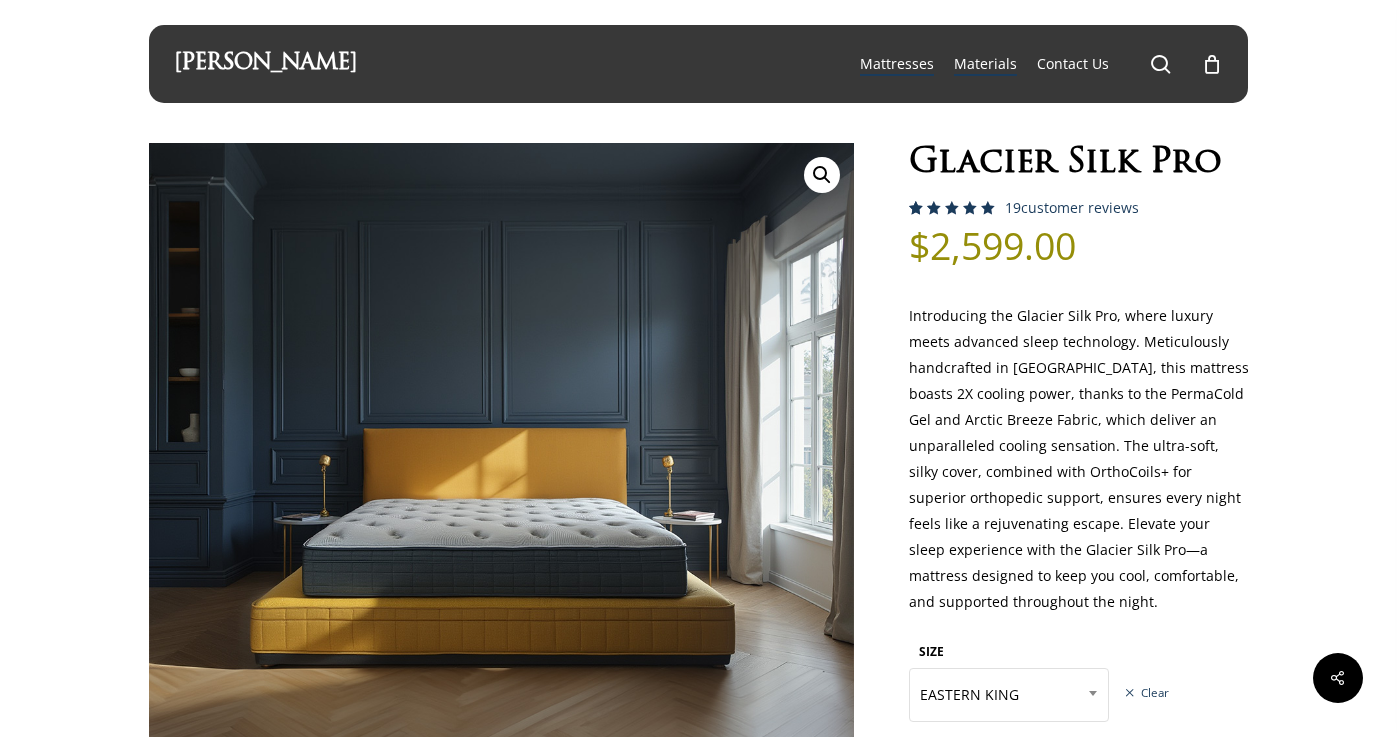 click on "Materials" at bounding box center (985, 63) 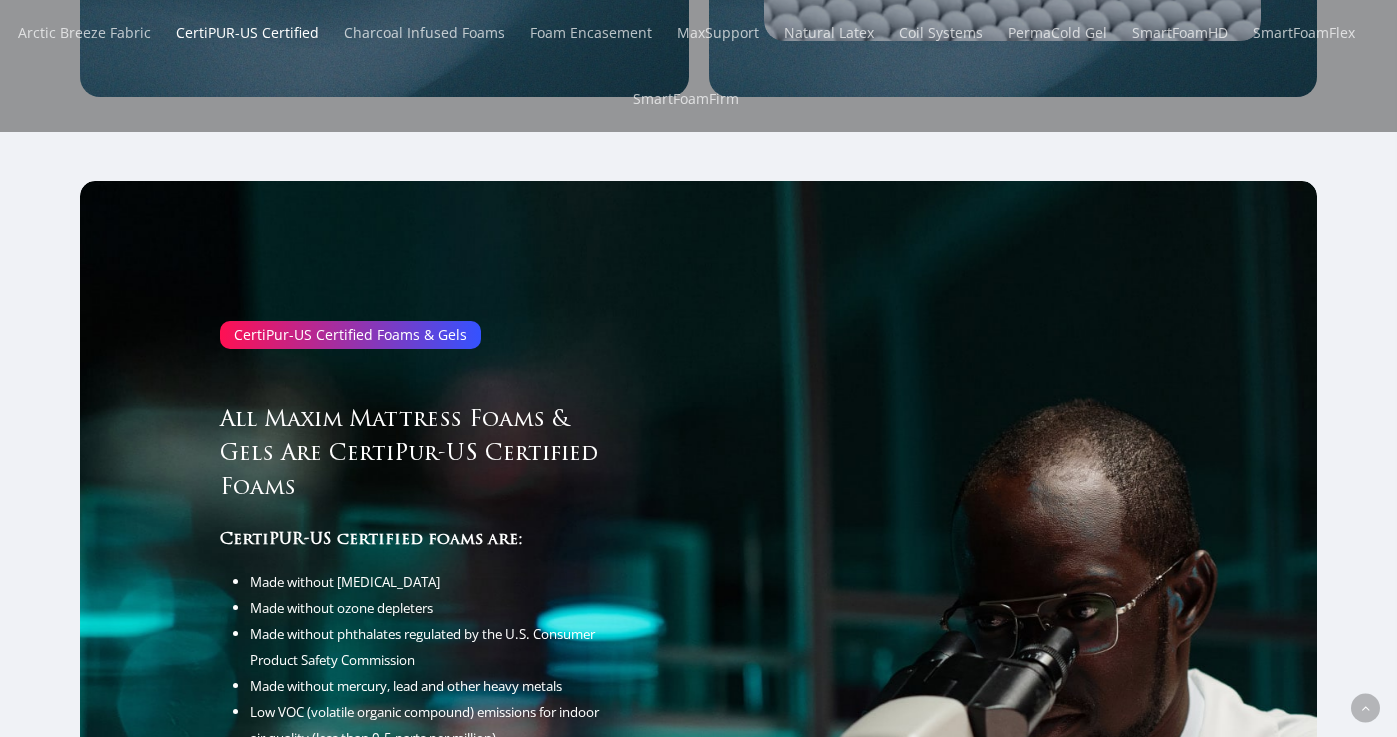 scroll, scrollTop: 3469, scrollLeft: 0, axis: vertical 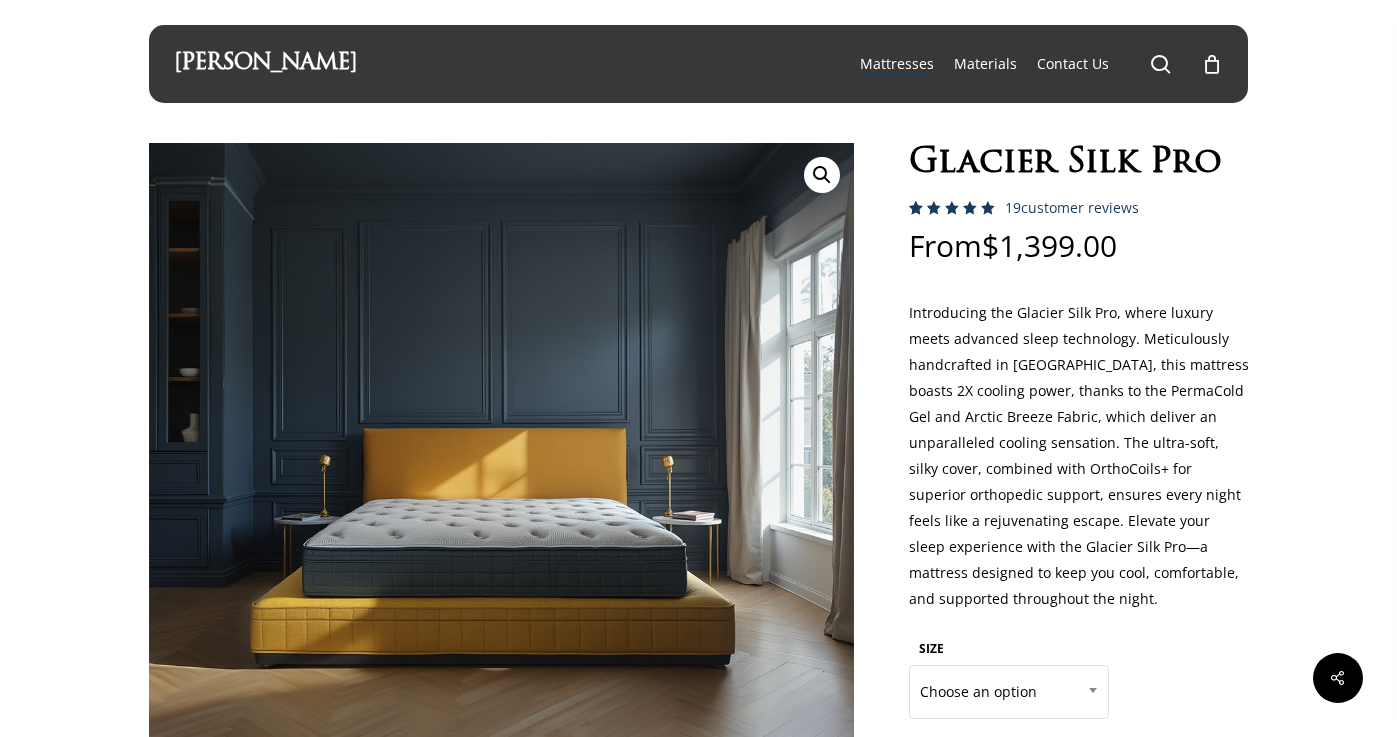 select on "EASTERN KING" 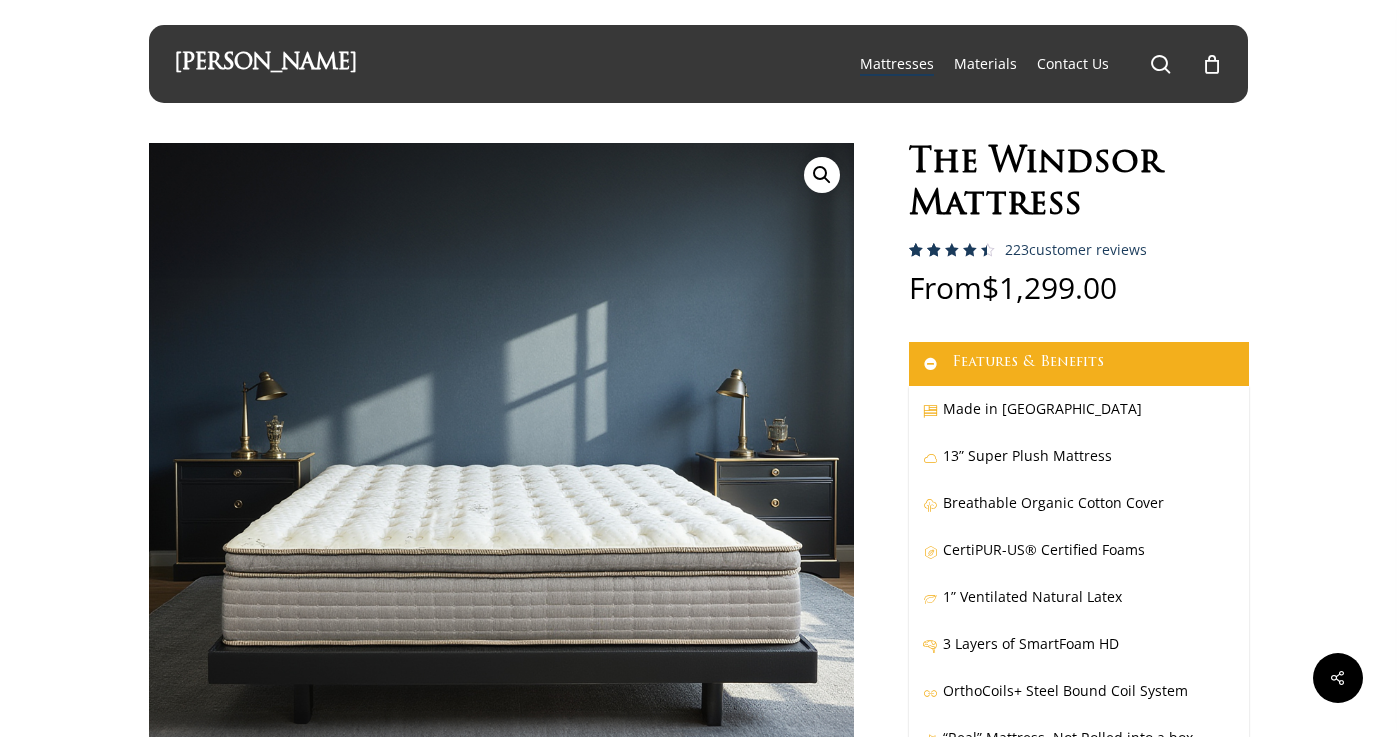scroll, scrollTop: 0, scrollLeft: 0, axis: both 